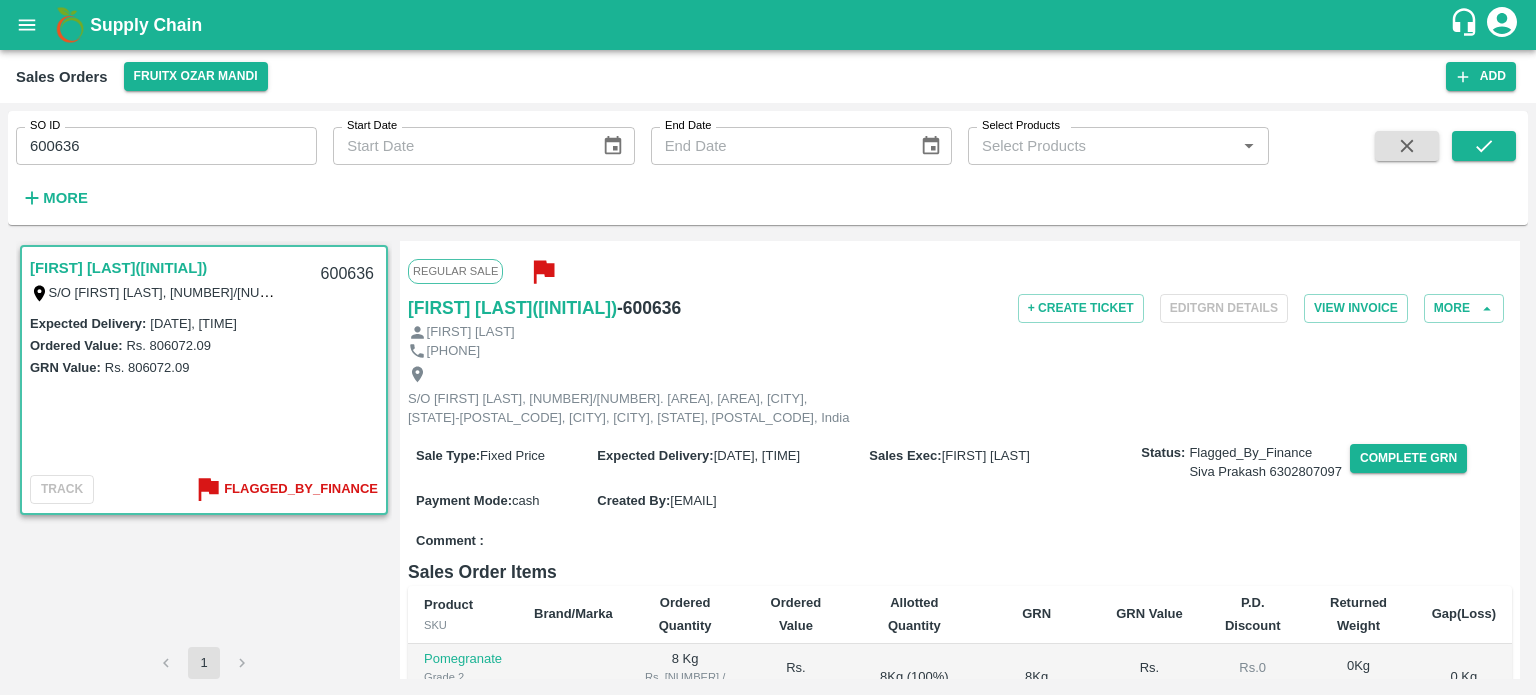 scroll, scrollTop: 0, scrollLeft: 0, axis: both 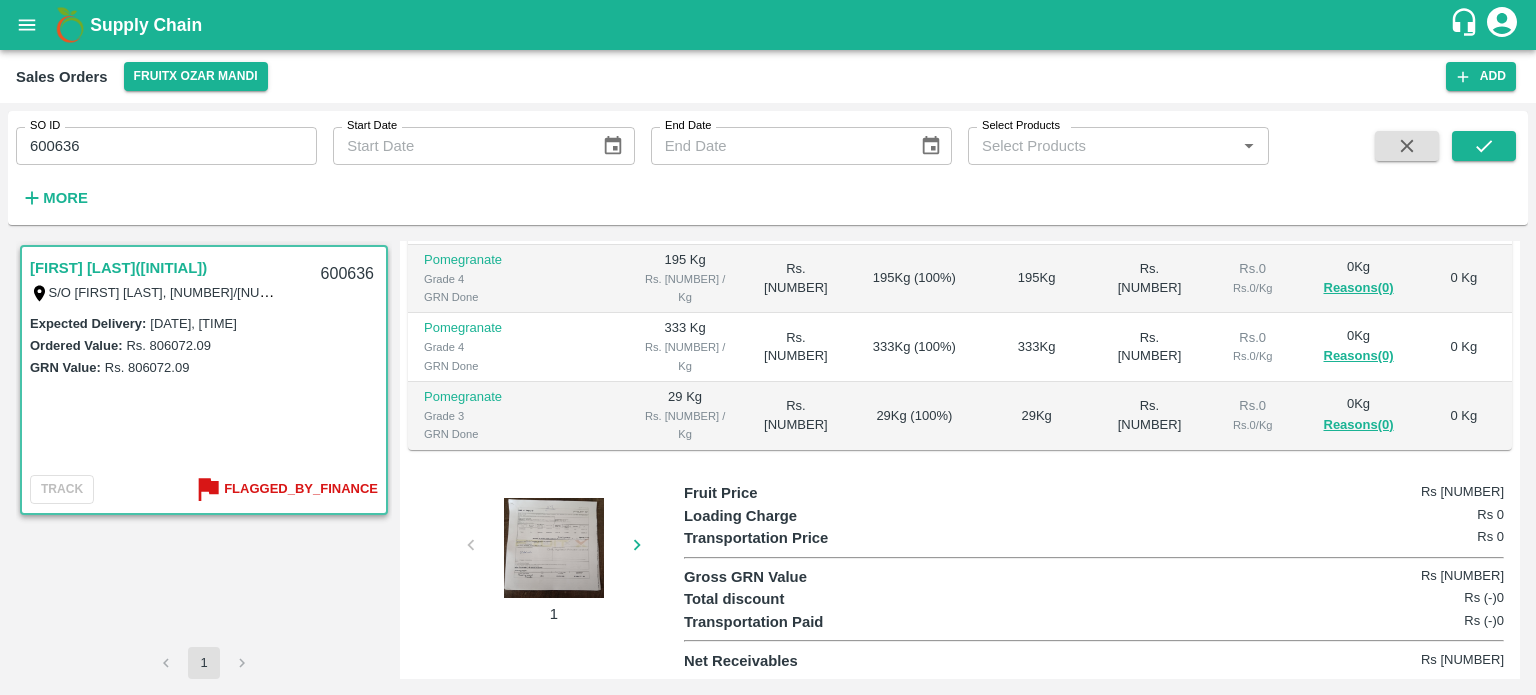 click 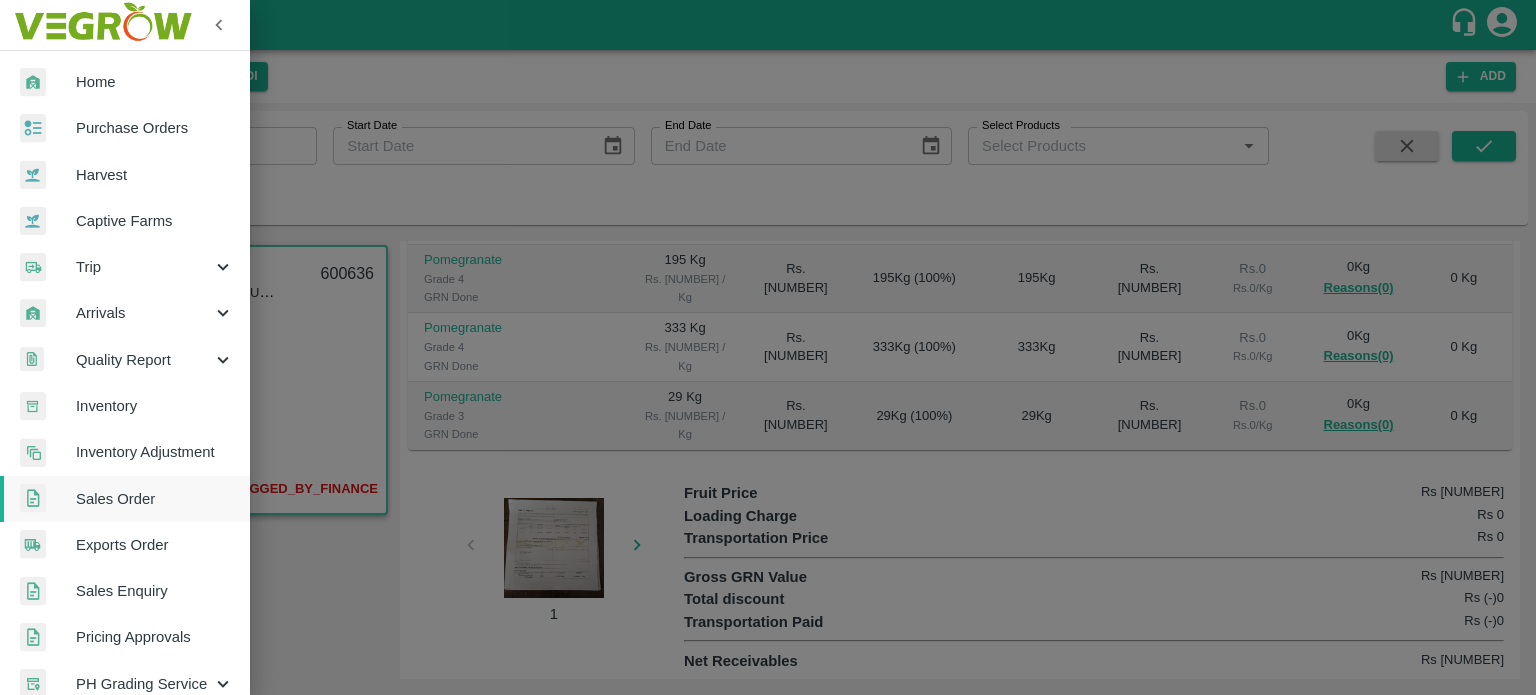 click on "Trip" at bounding box center [144, 267] 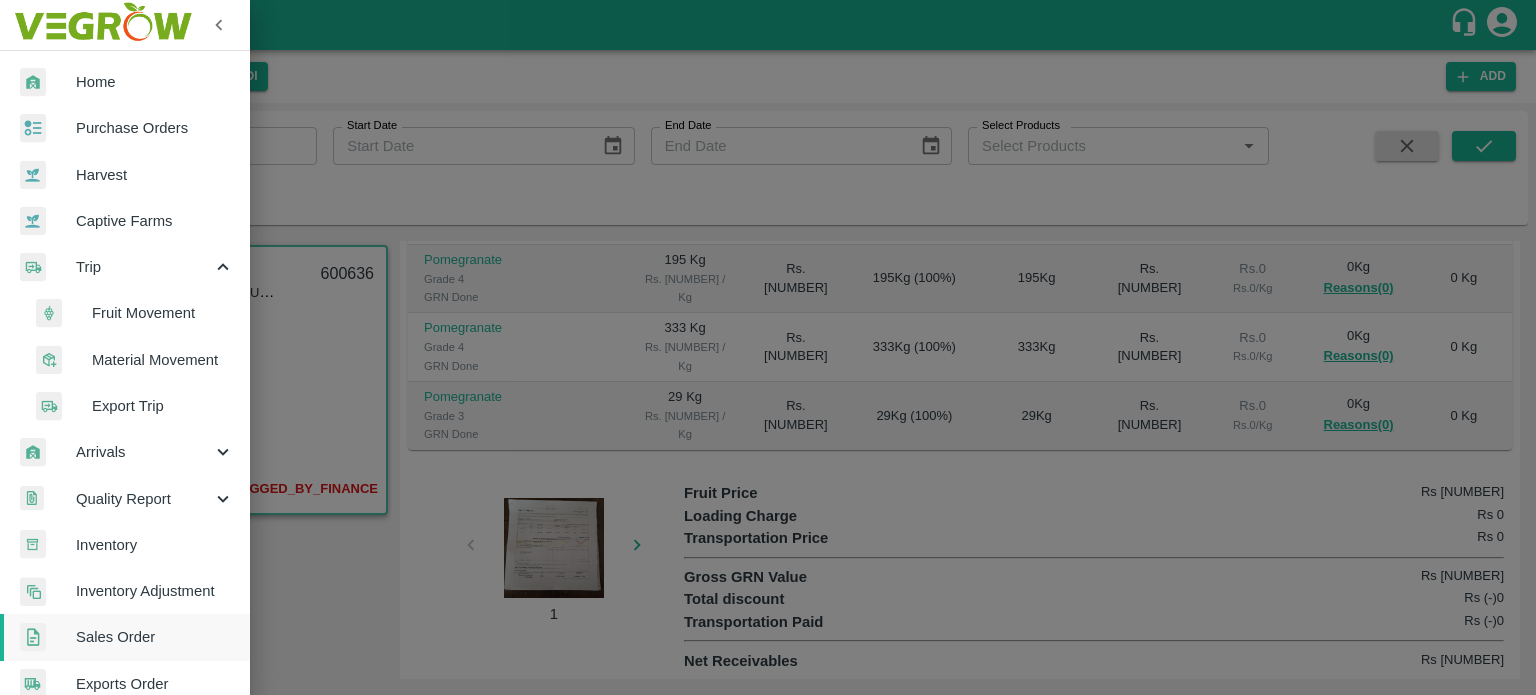 click on "Fruit Movement" at bounding box center [163, 313] 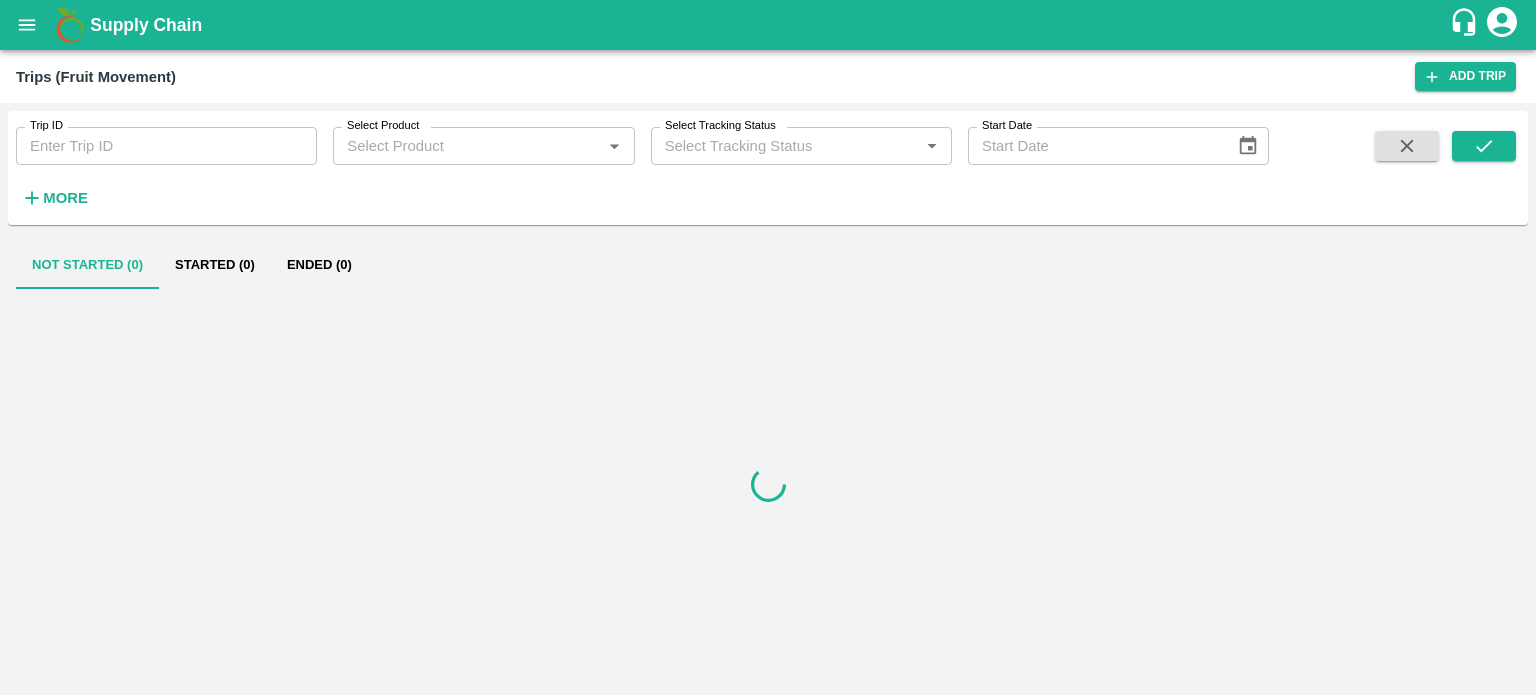 click on "Trip ID" at bounding box center (166, 146) 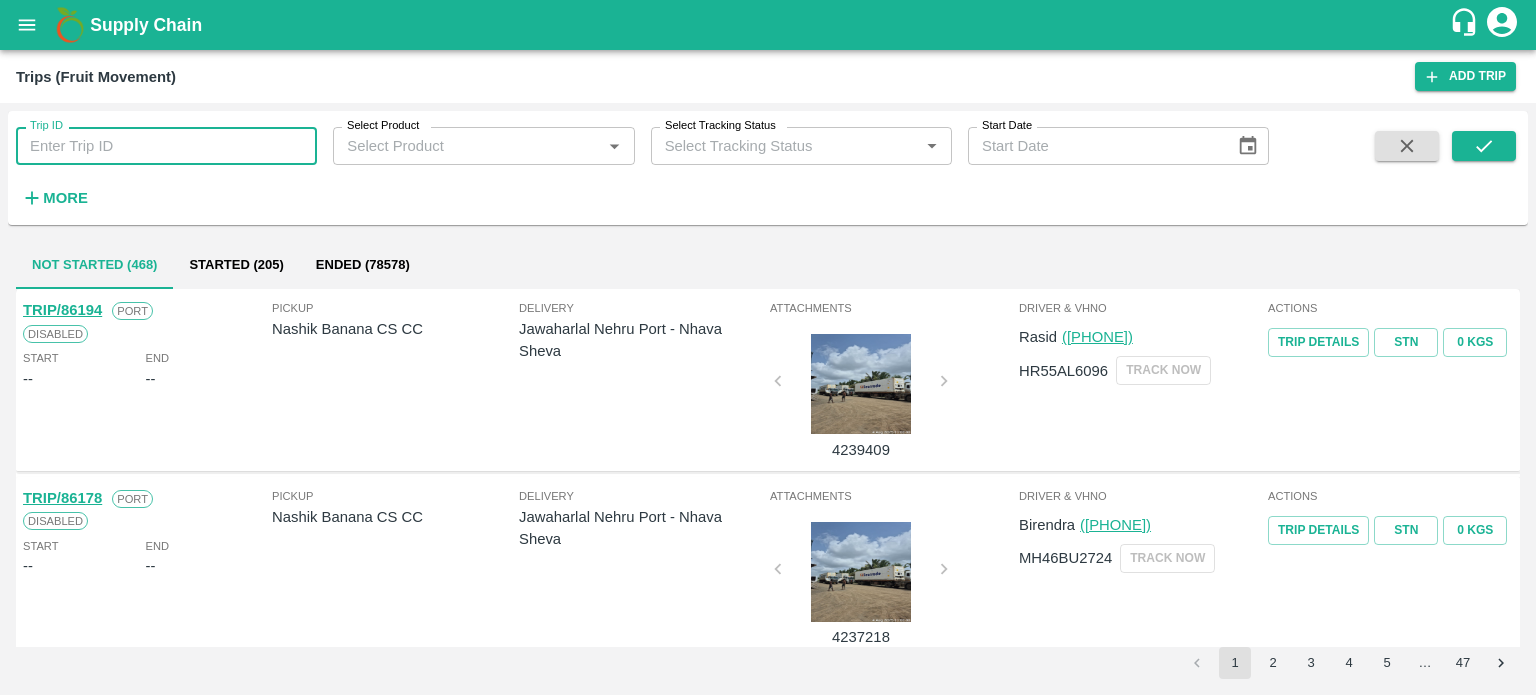 paste on "81977" 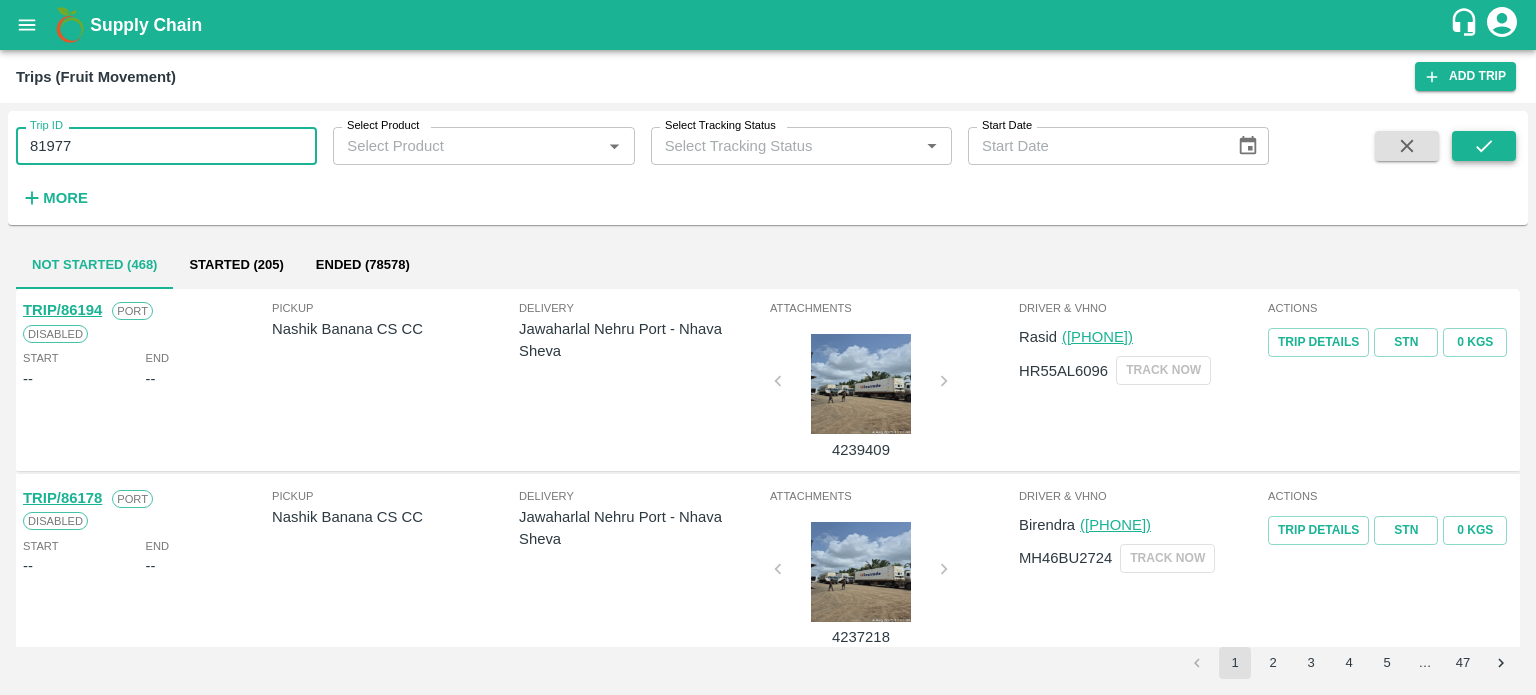 type on "81977" 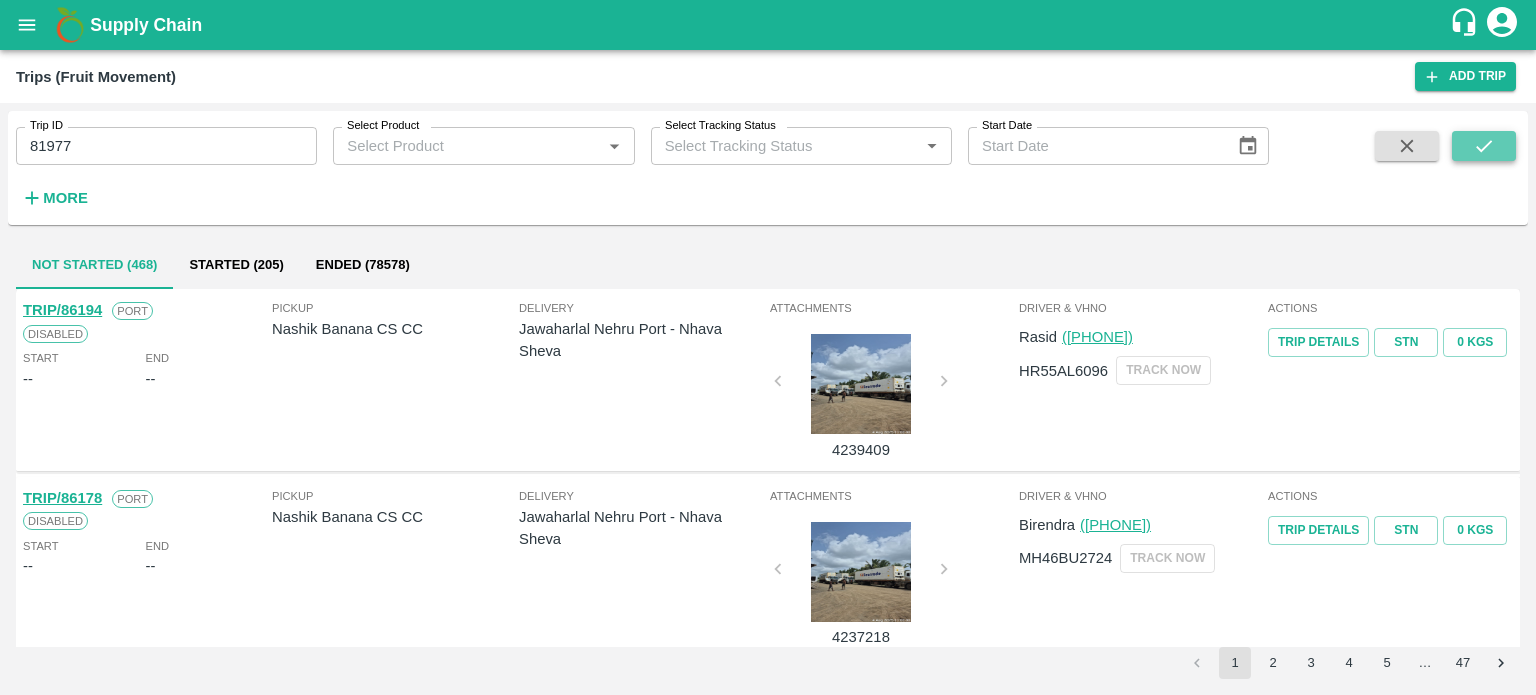 click 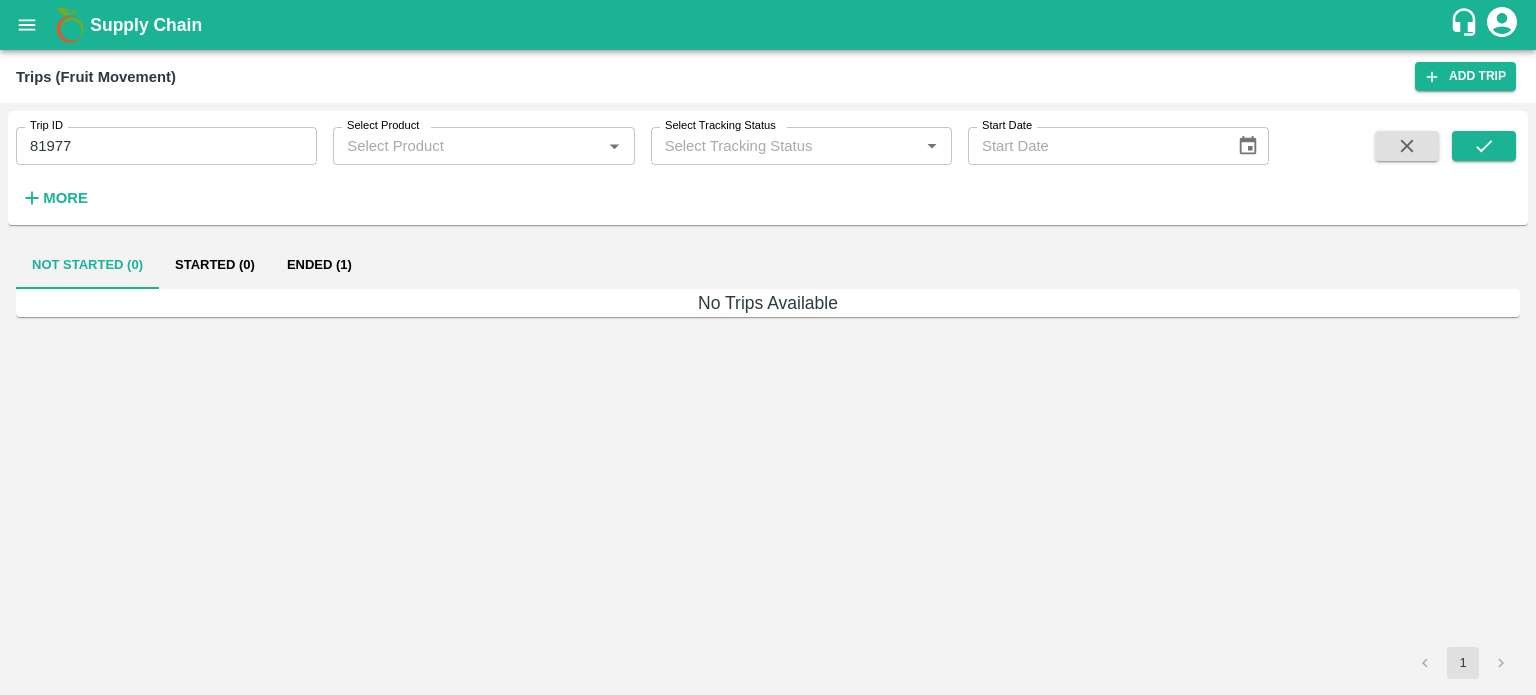 click on "Ended (1)" at bounding box center [319, 265] 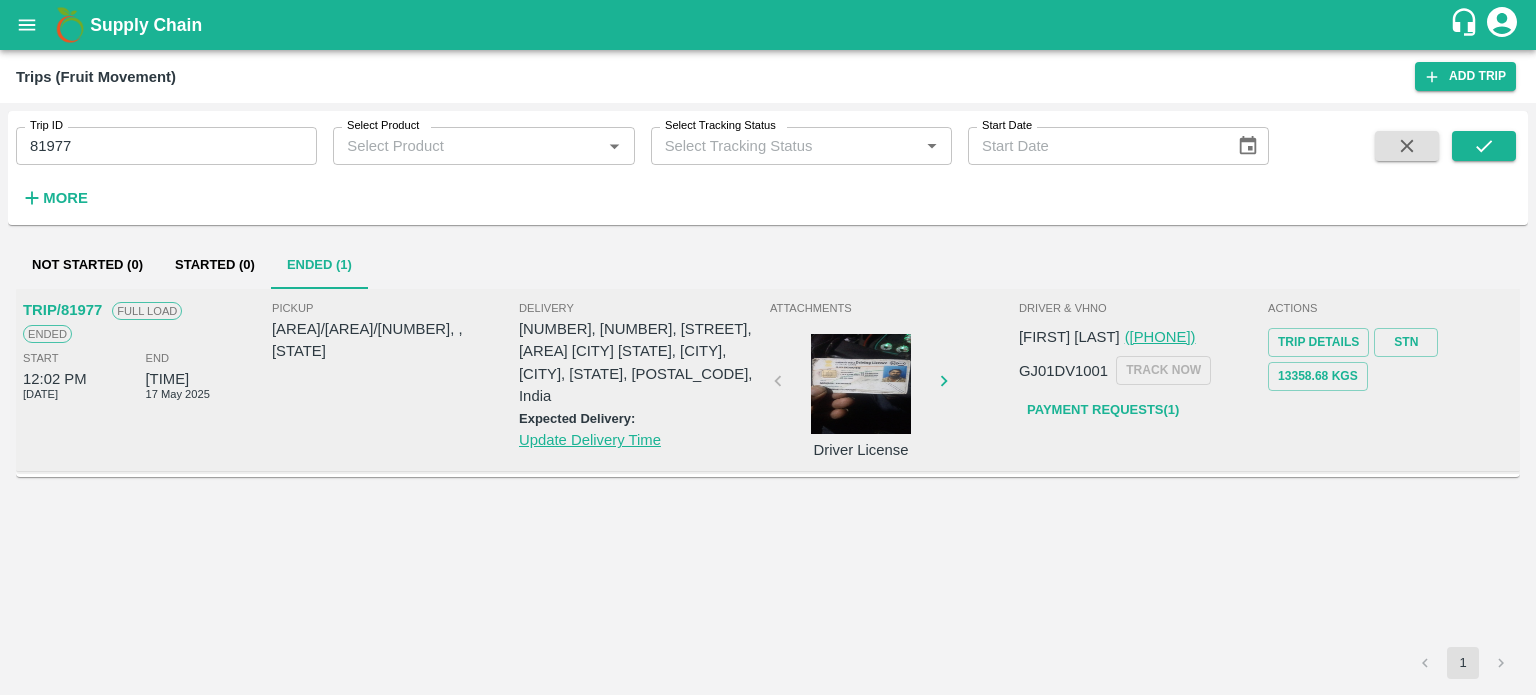 click on "Payment Requests( 1 )" at bounding box center [1103, 410] 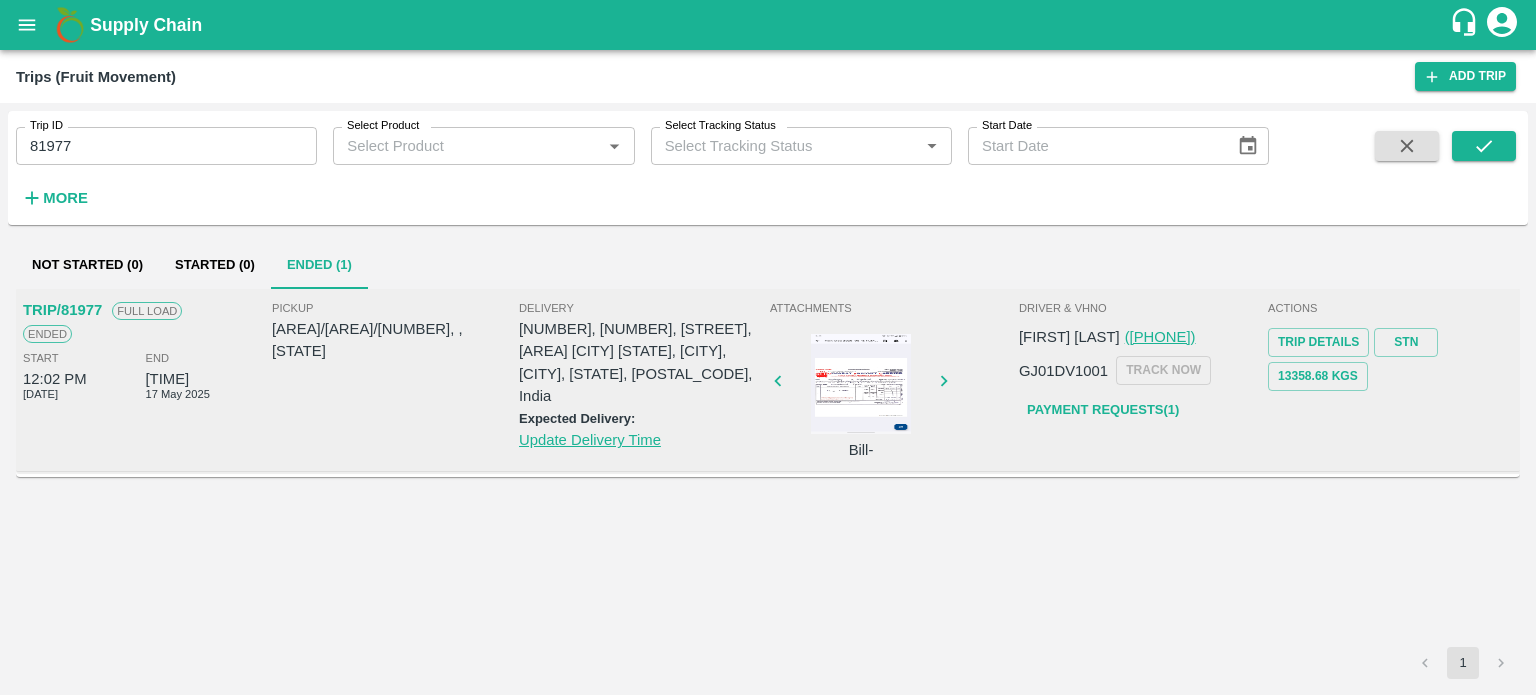 click on "TRIP/81977" at bounding box center [62, 310] 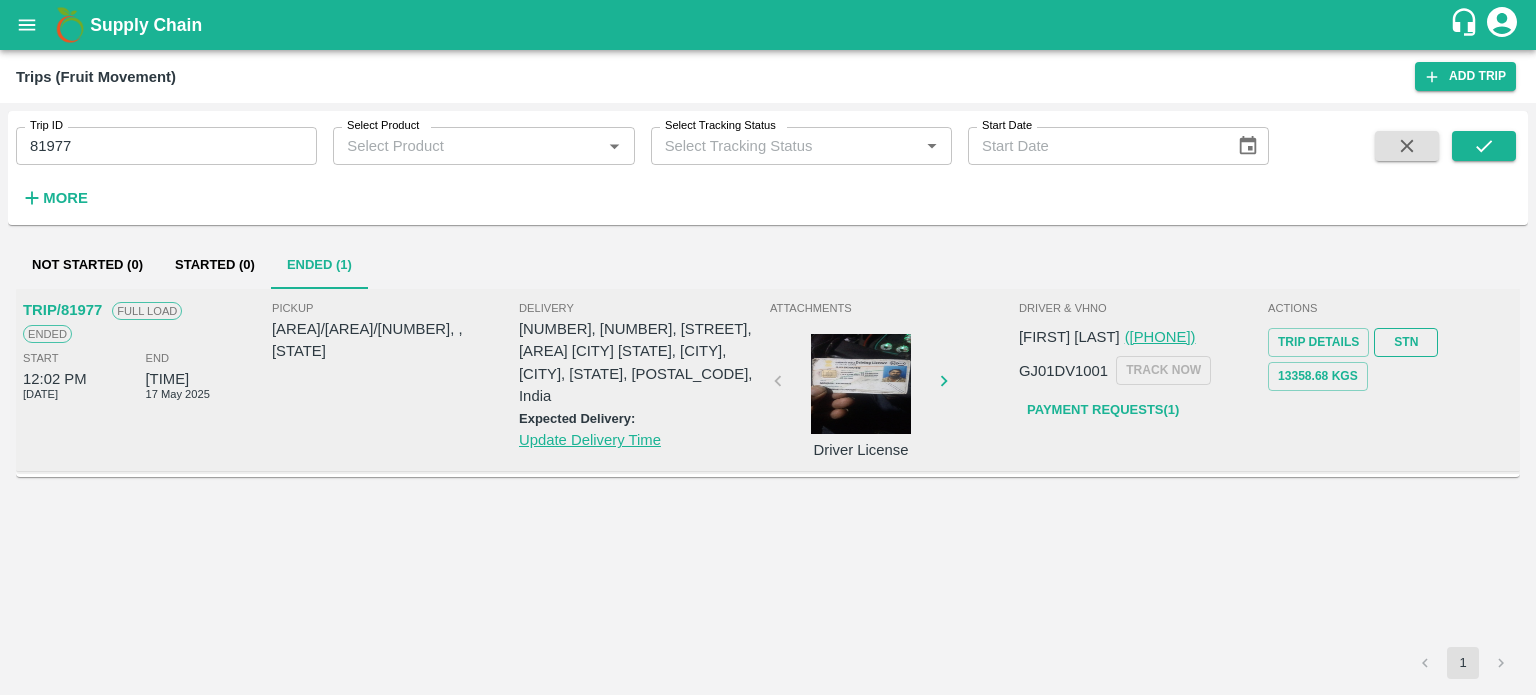click on "STN" at bounding box center [1406, 342] 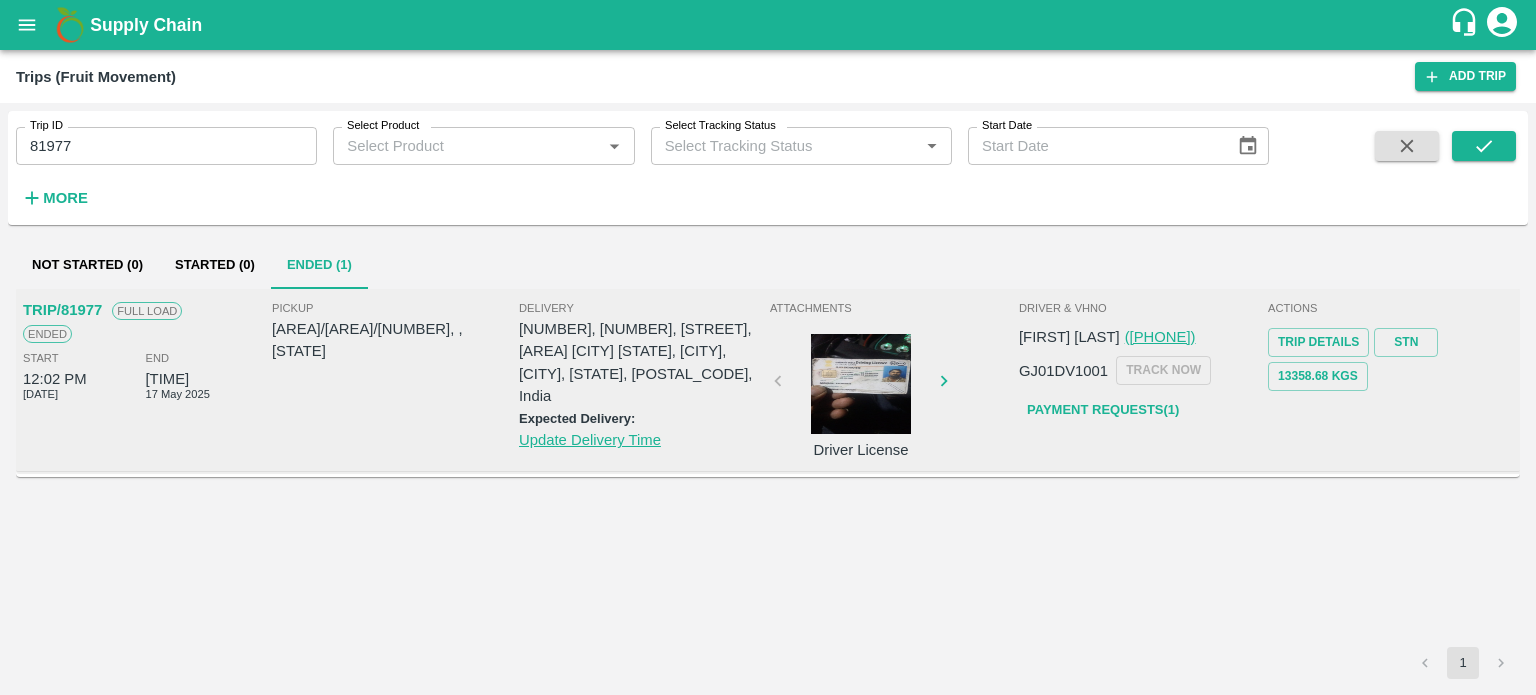 click at bounding box center [861, 384] 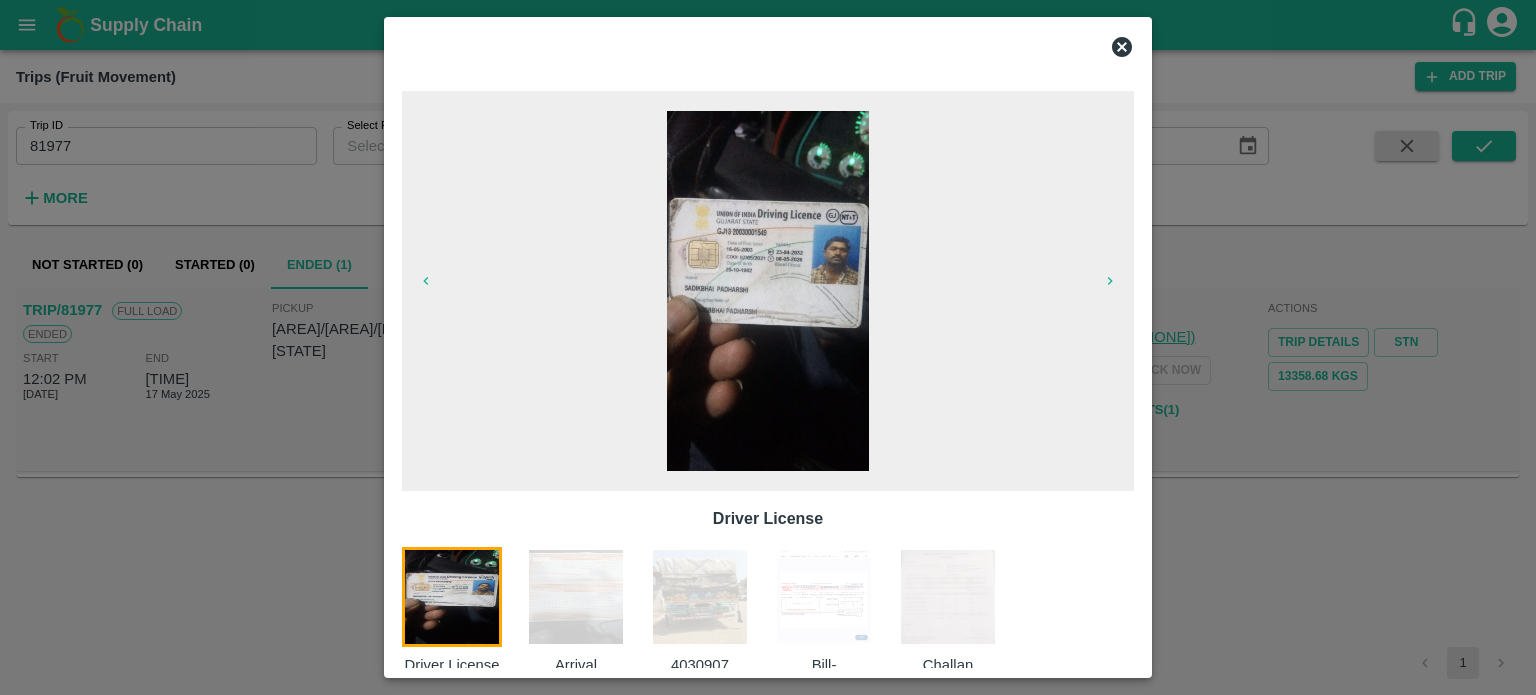 click at bounding box center [576, 597] 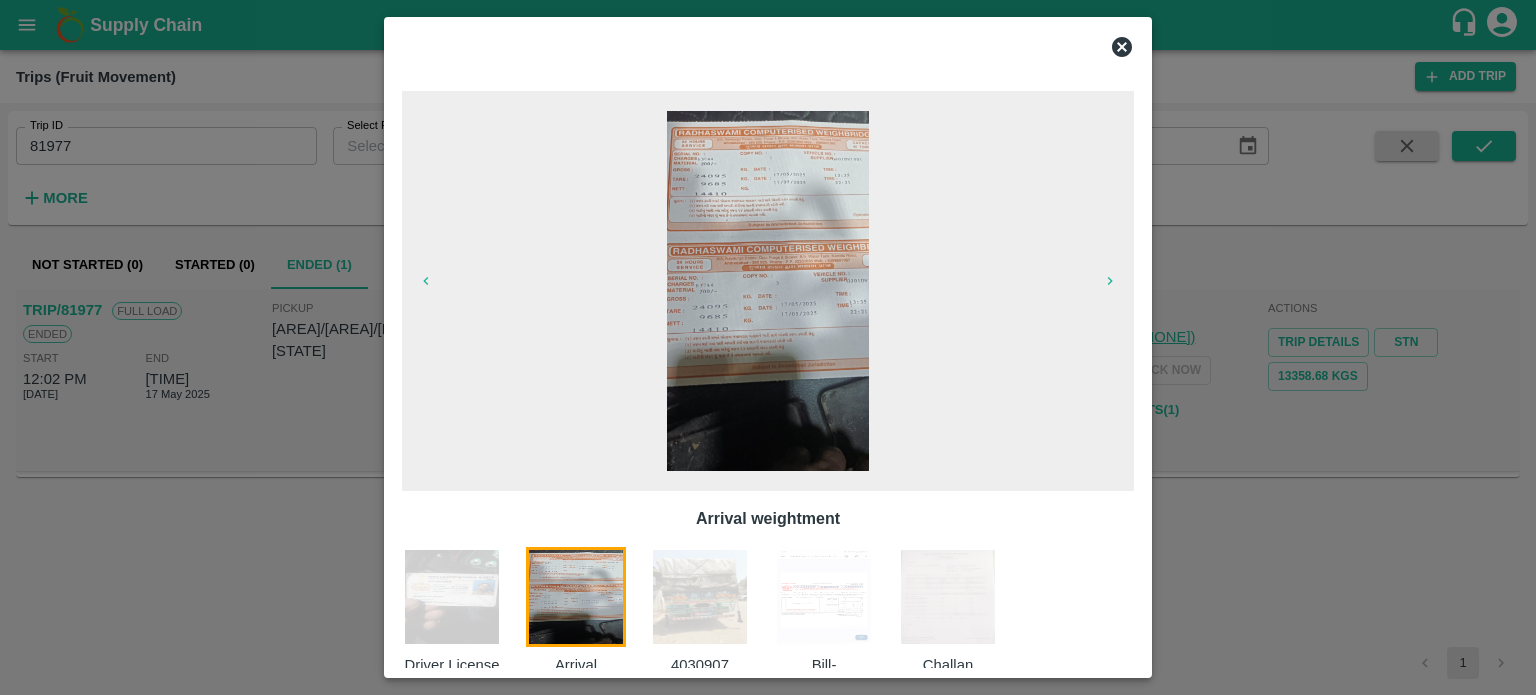 scroll, scrollTop: 54, scrollLeft: 0, axis: vertical 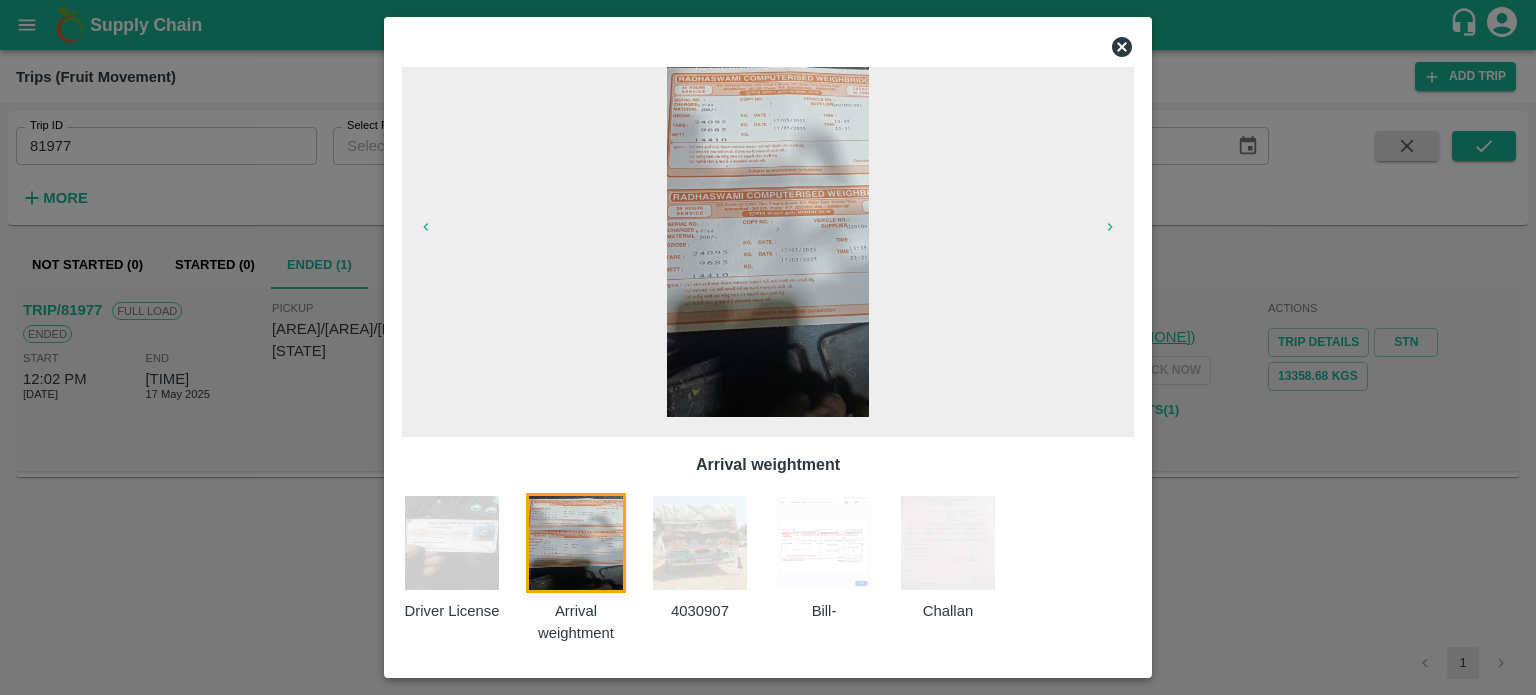 click on "Arrival weightment" at bounding box center [588, 568] 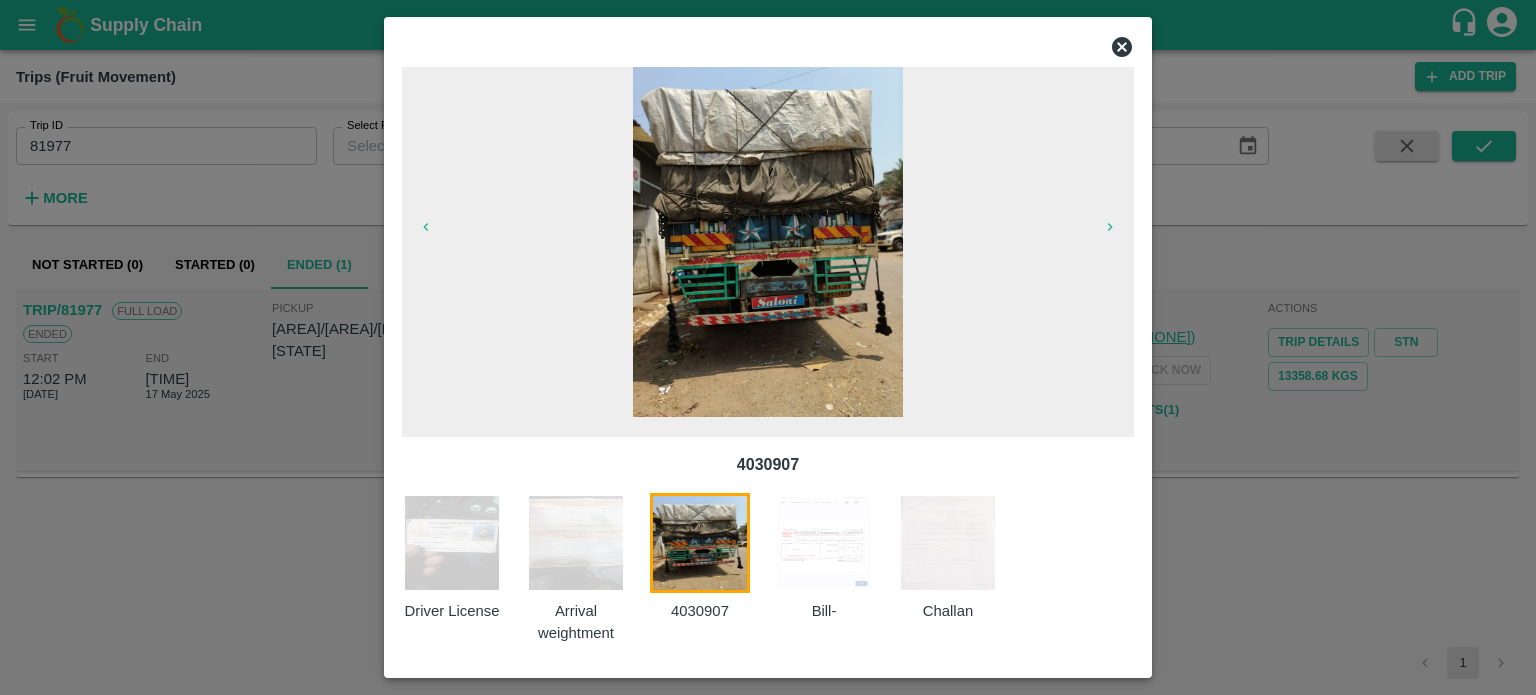click at bounding box center [824, 543] 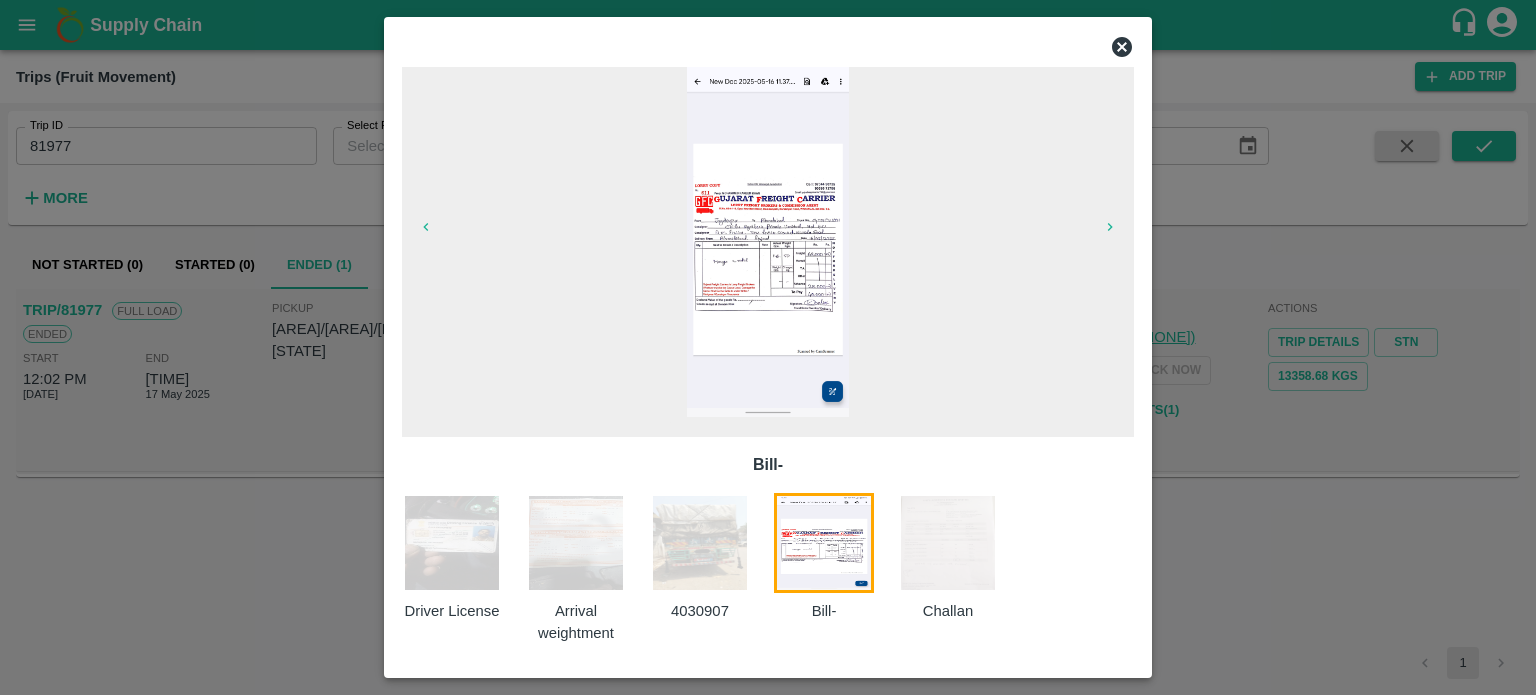 click at bounding box center (948, 543) 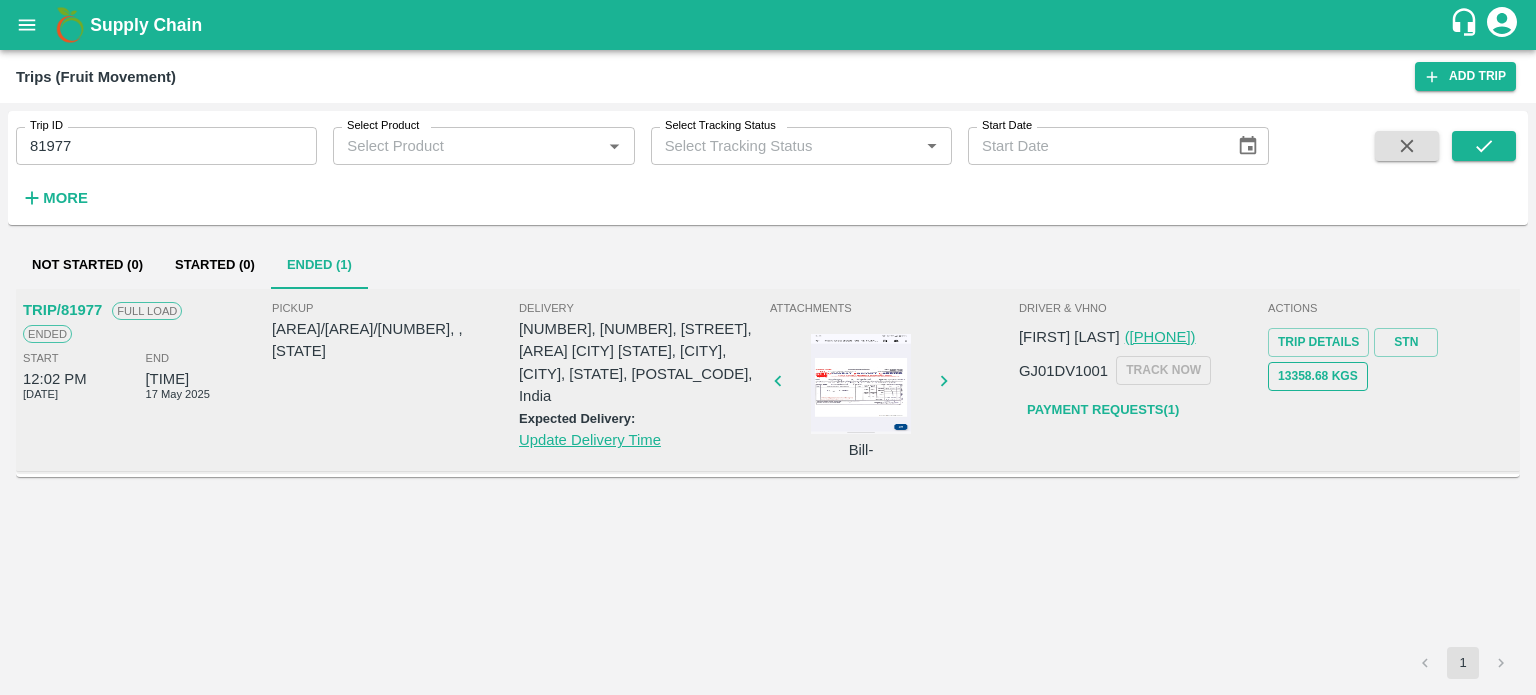 click on "13358.68  Kgs" at bounding box center [1318, 376] 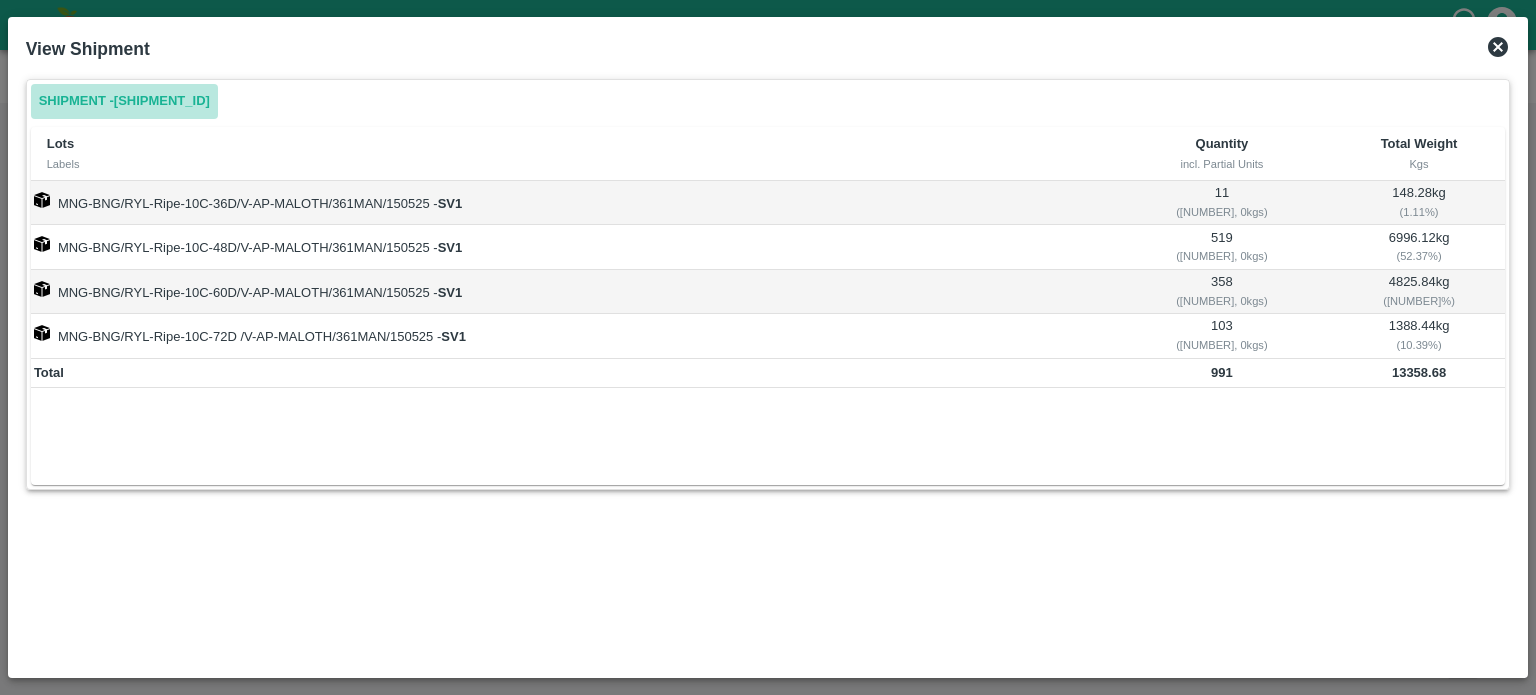 click on "Shipment -  SHIP/A M /335998" at bounding box center [124, 101] 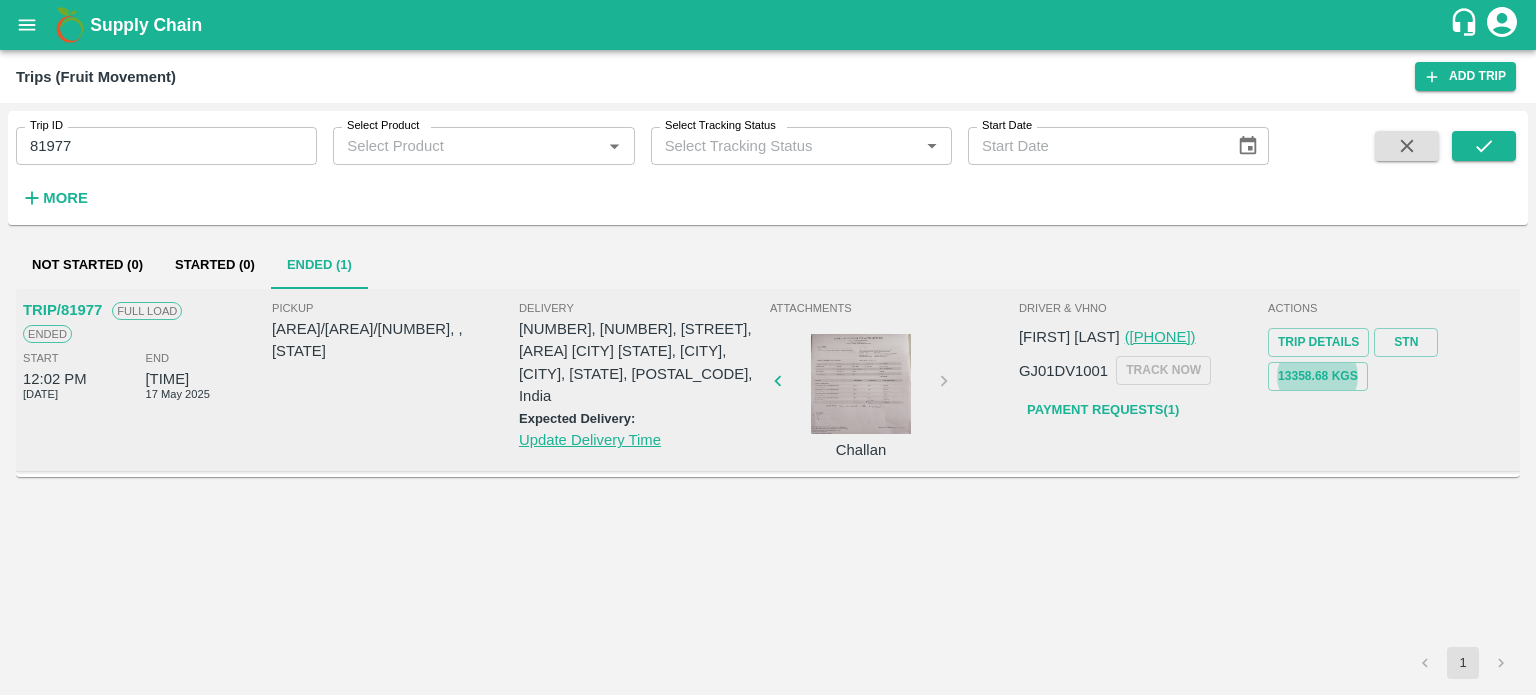 type 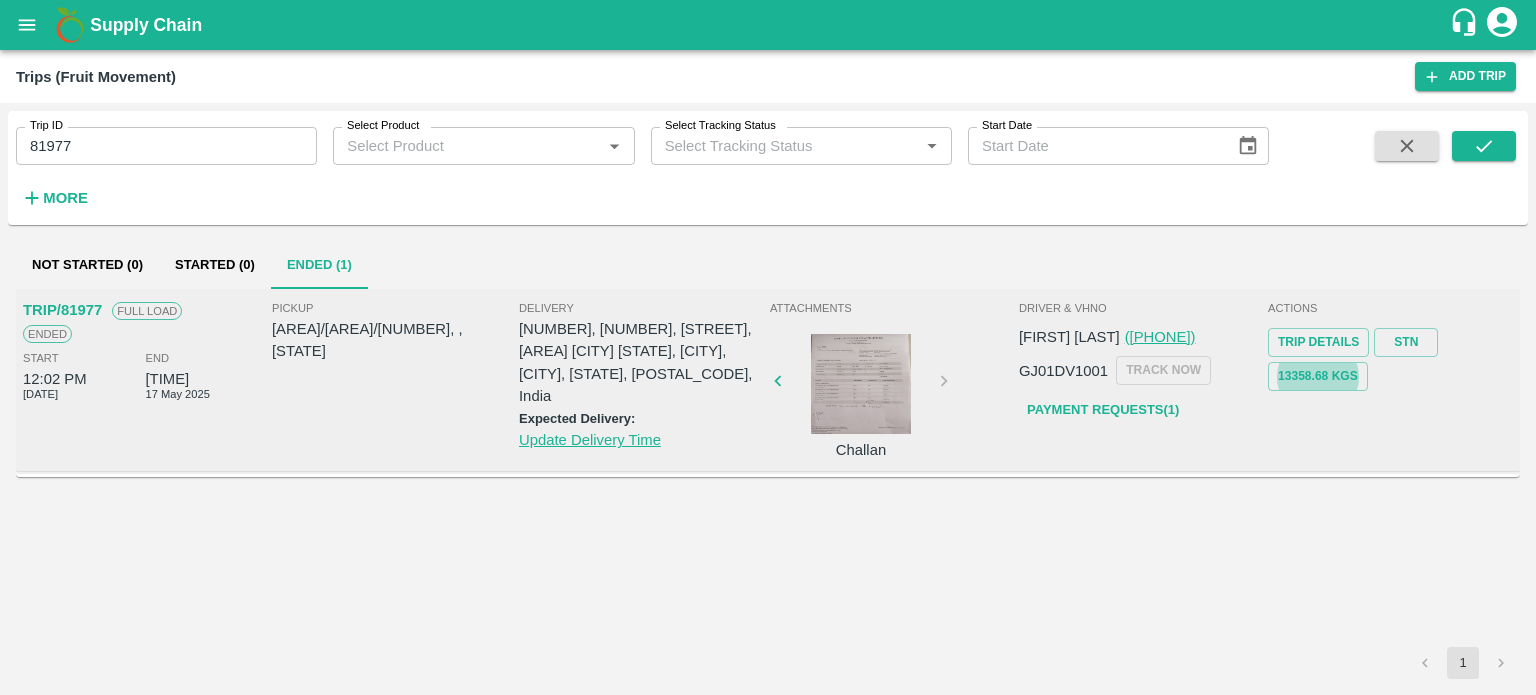click 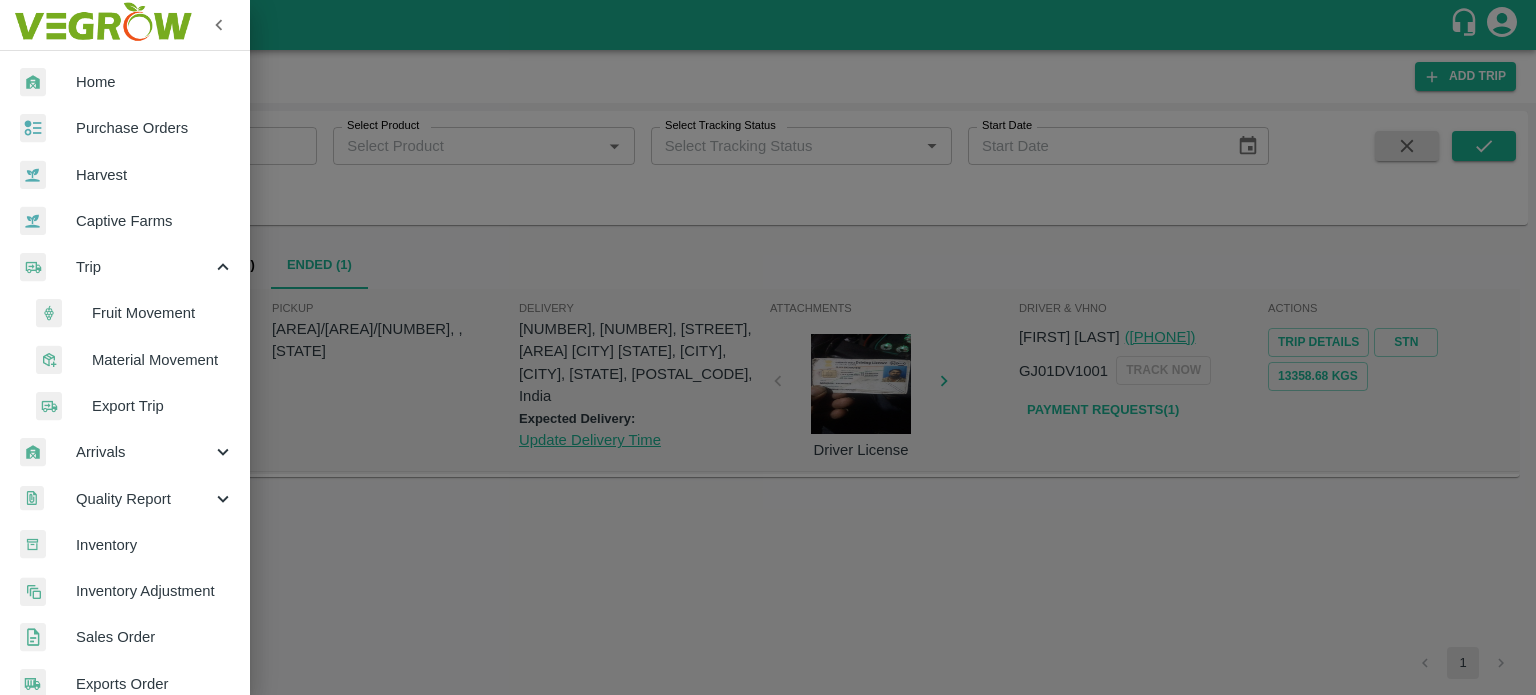 click on "Sales Order" at bounding box center (155, 637) 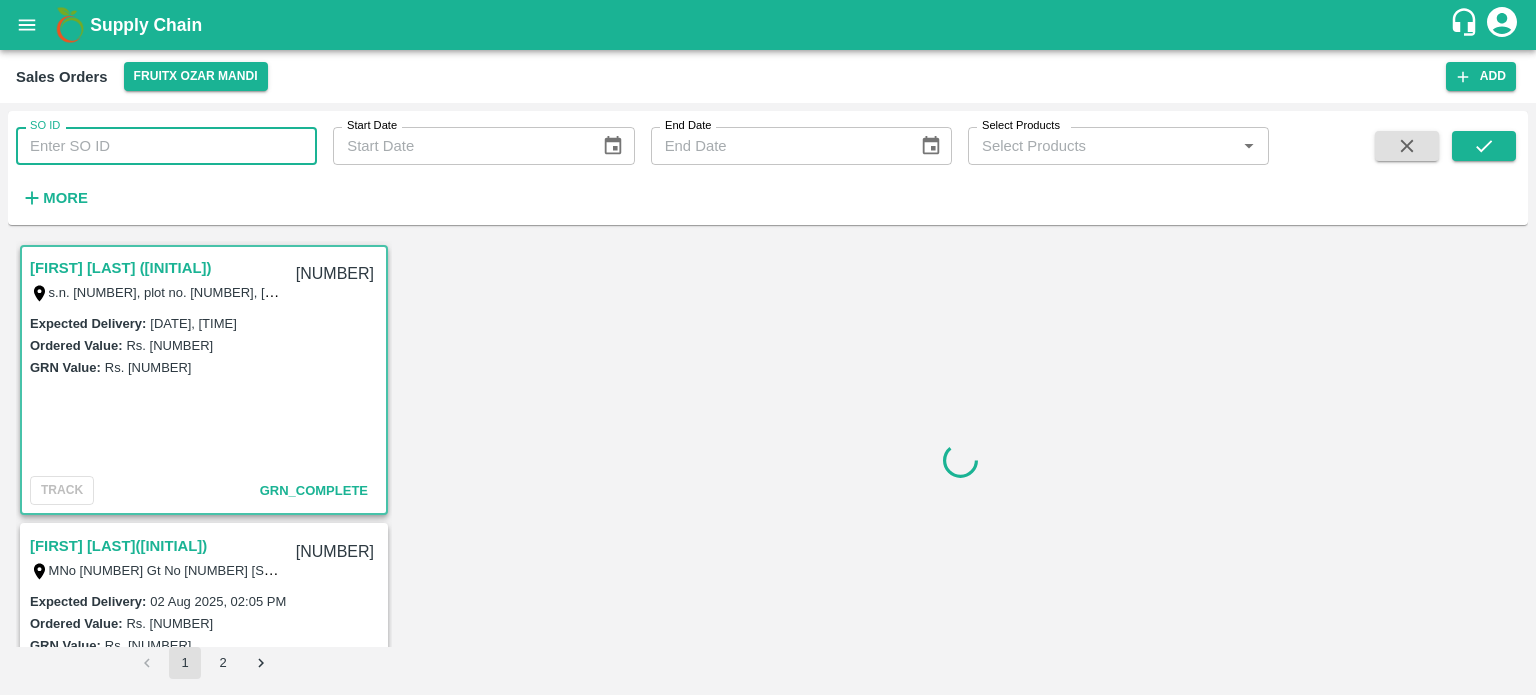 click on "SO ID" at bounding box center (166, 146) 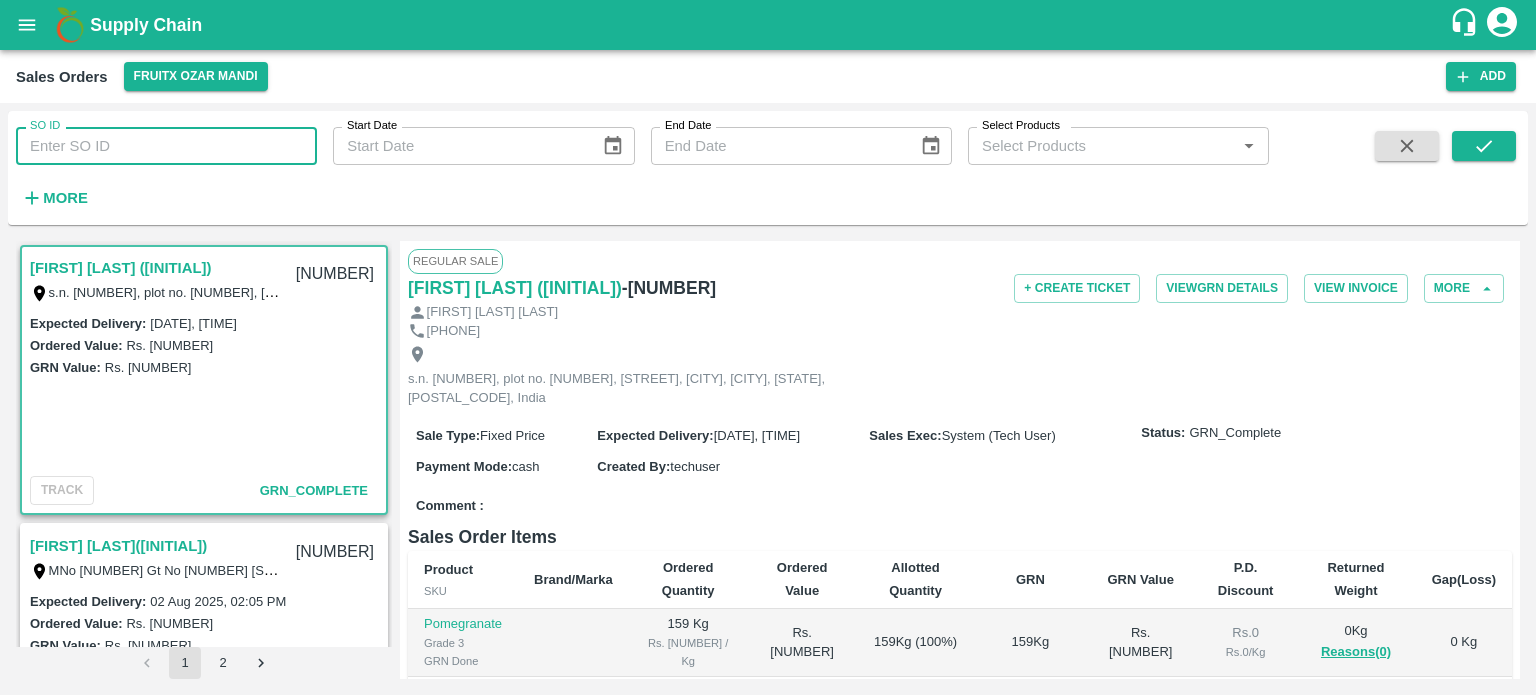 paste on "600030" 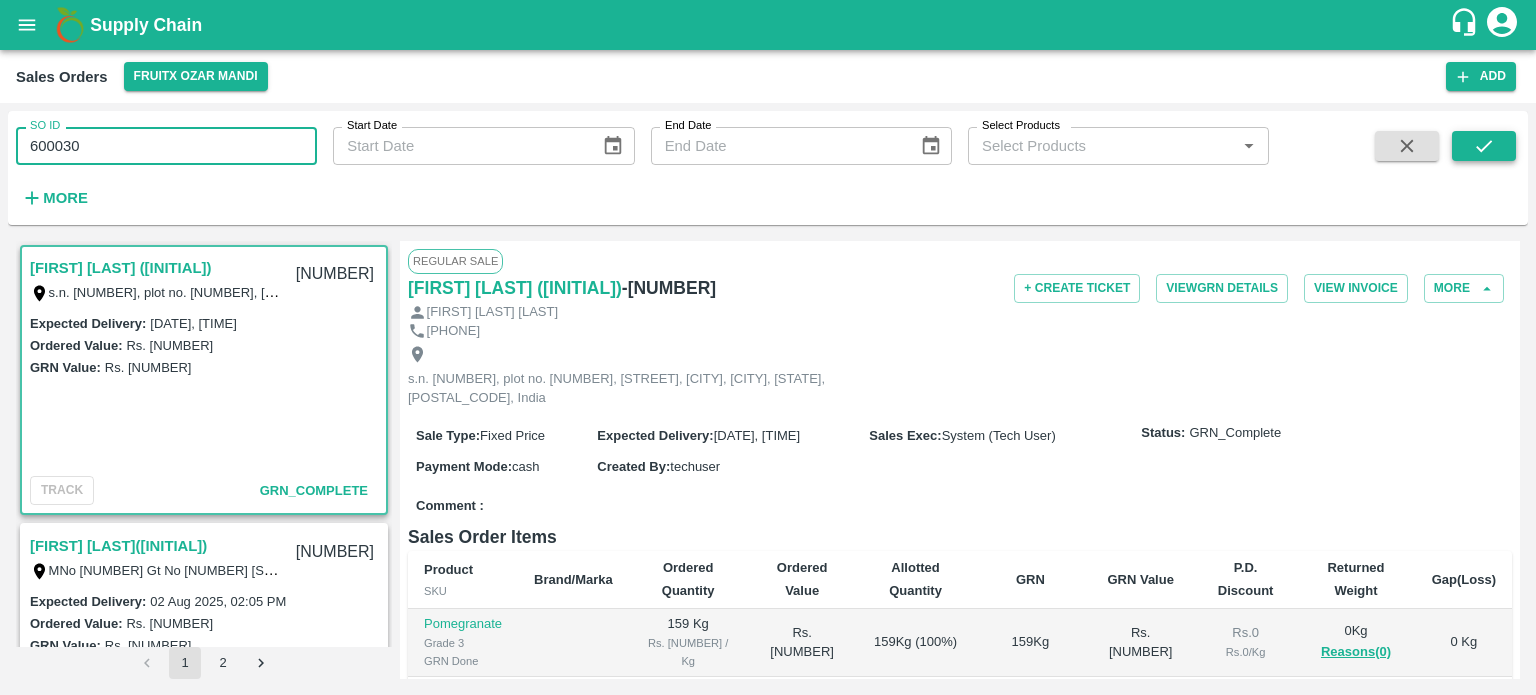 type on "600030" 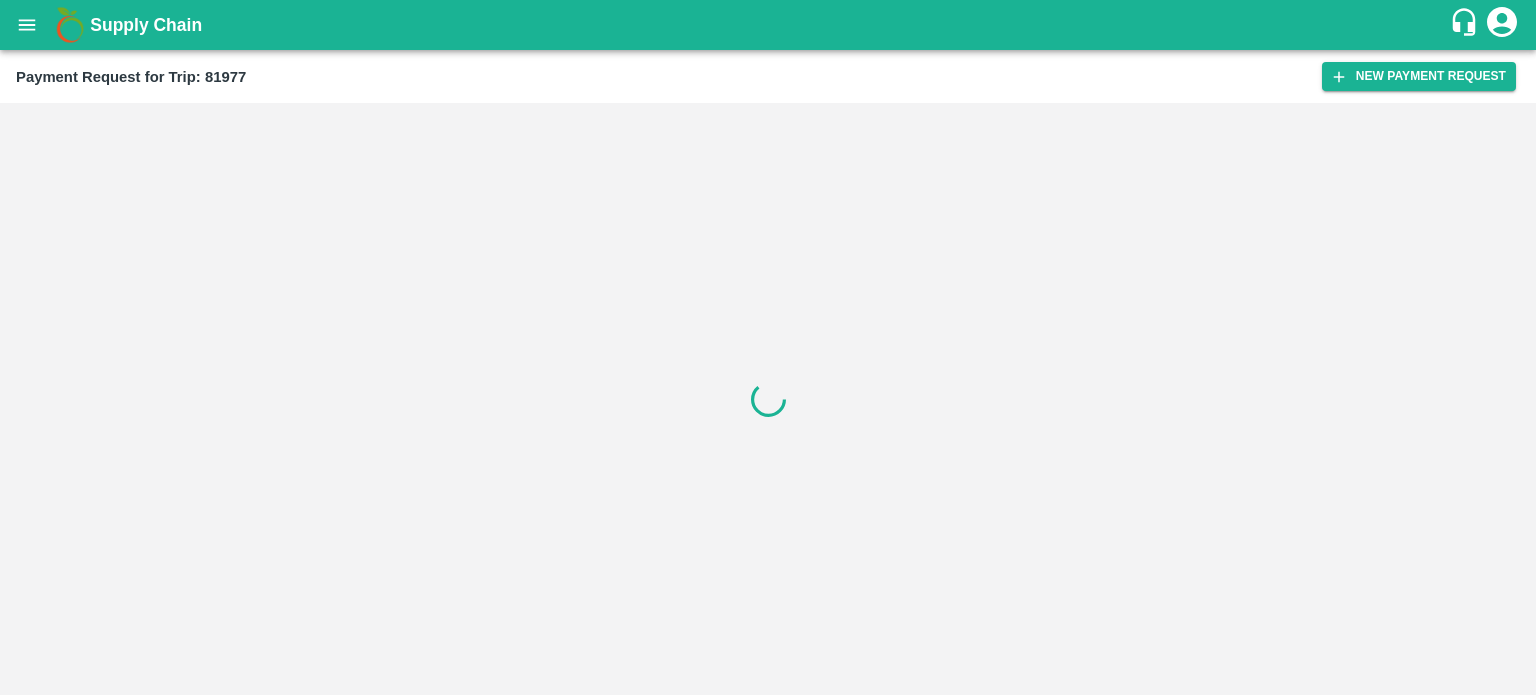 scroll, scrollTop: 0, scrollLeft: 0, axis: both 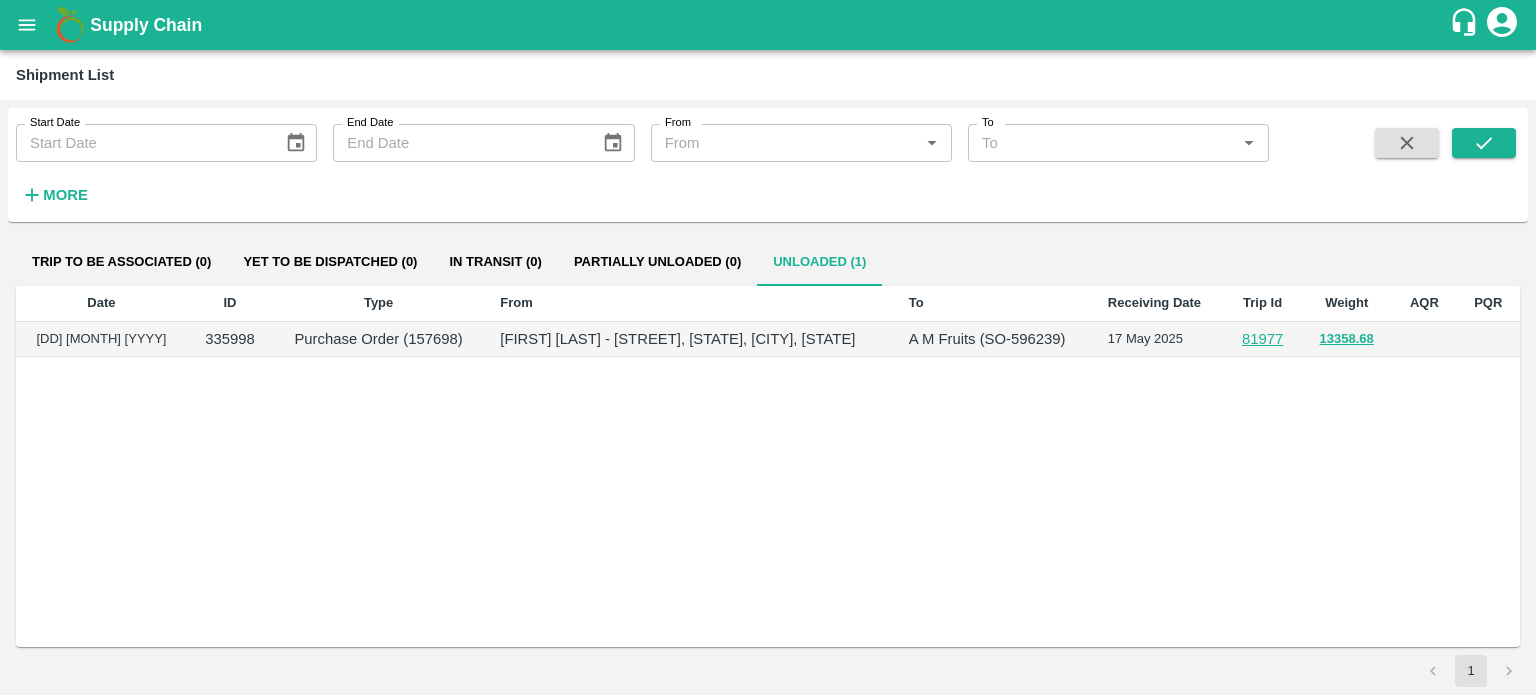 click on "A M Fruits (SO-596239)" at bounding box center (992, 339) 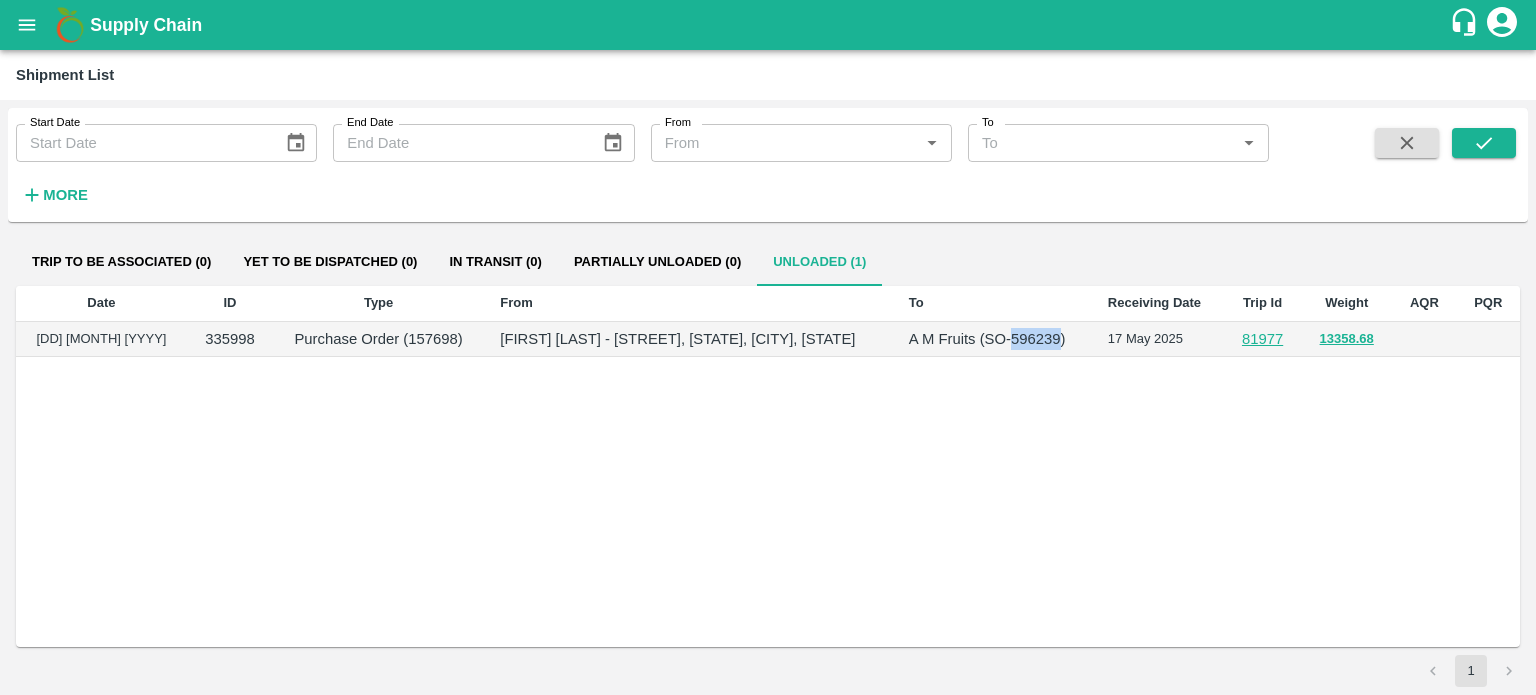 click on "A M Fruits (SO-596239)" at bounding box center (992, 339) 